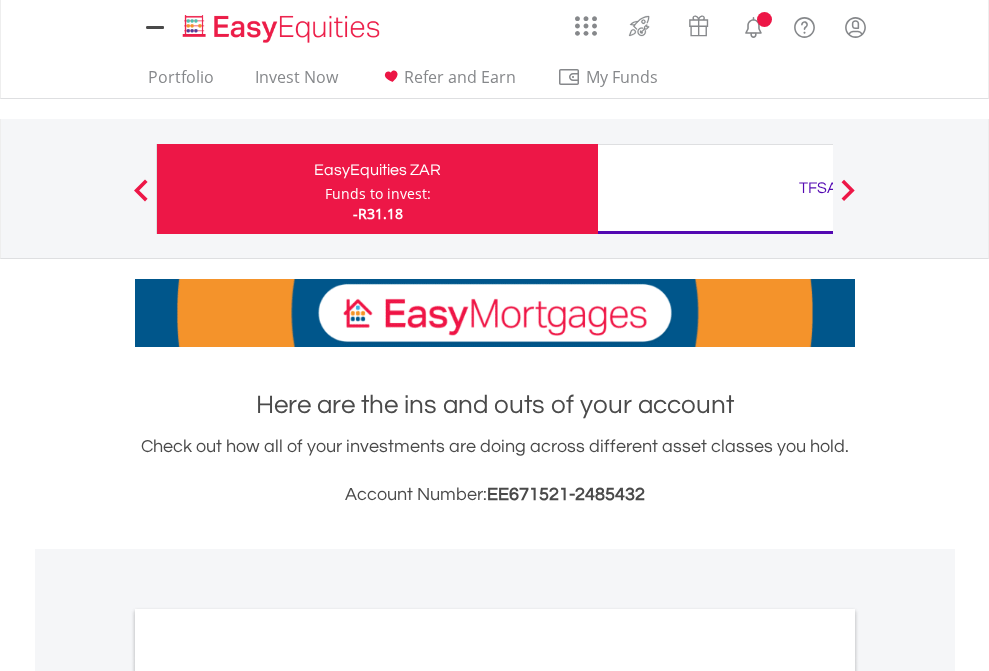 scroll, scrollTop: 0, scrollLeft: 0, axis: both 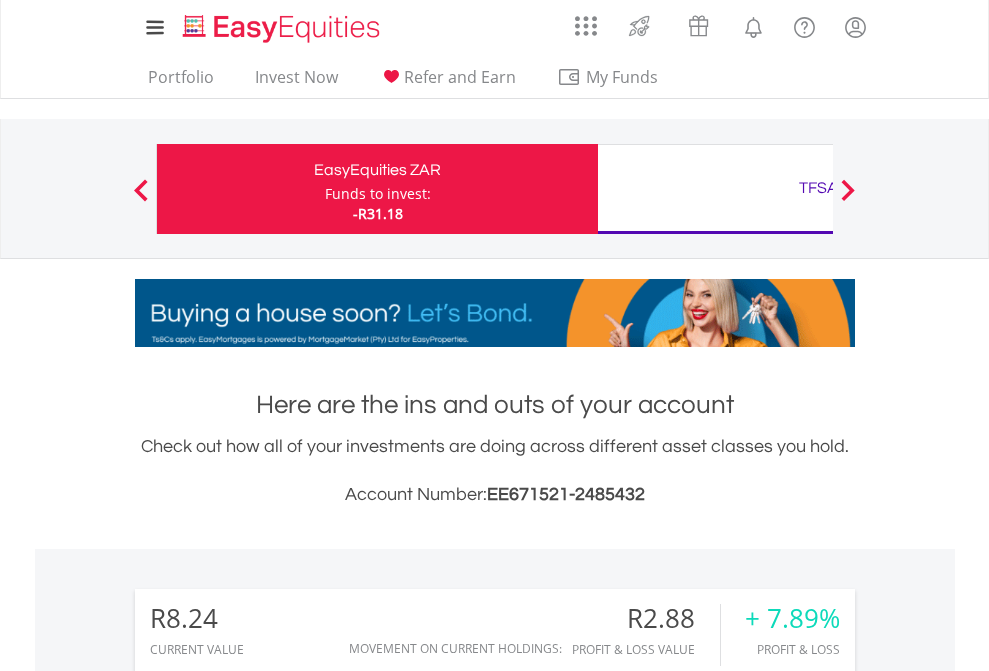 click on "Funds to invest:" at bounding box center [378, 194] 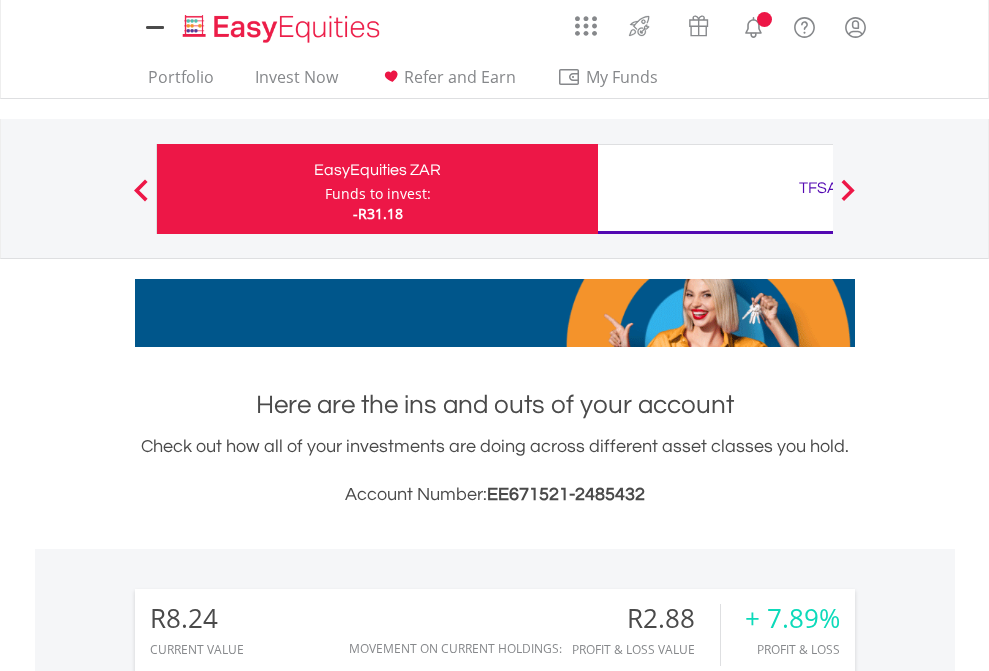 scroll, scrollTop: 0, scrollLeft: 0, axis: both 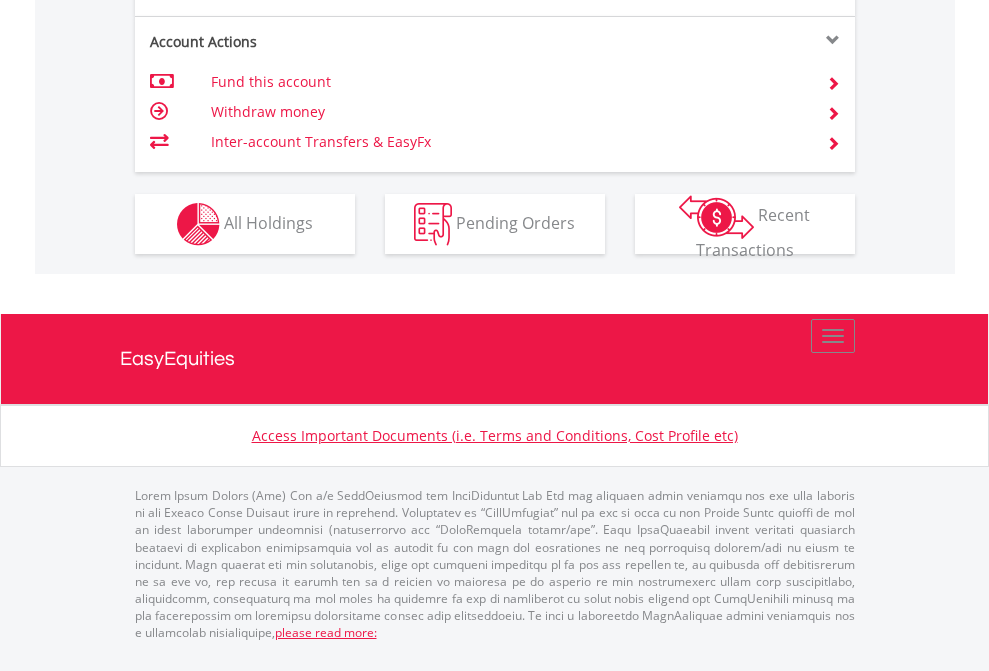 click on "Investment types" at bounding box center [706, -337] 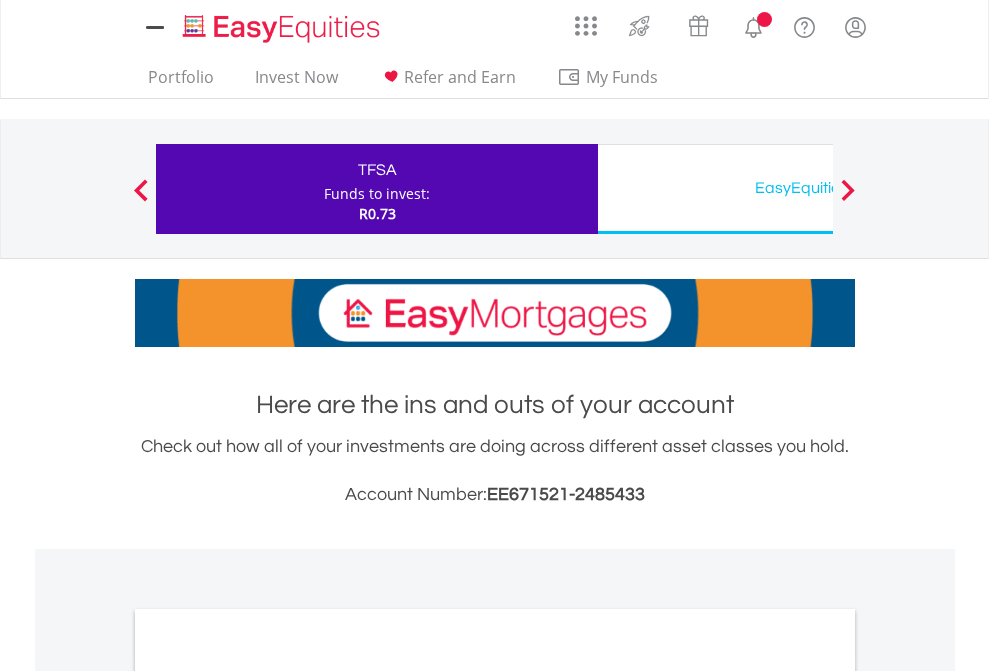 scroll, scrollTop: 0, scrollLeft: 0, axis: both 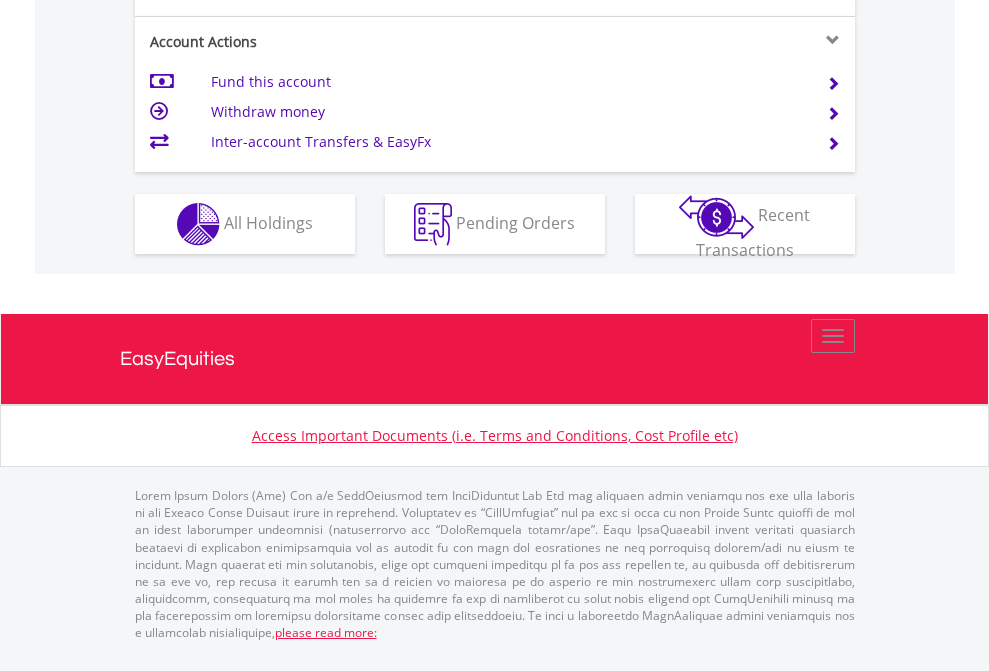 click on "Investment types" at bounding box center [706, -337] 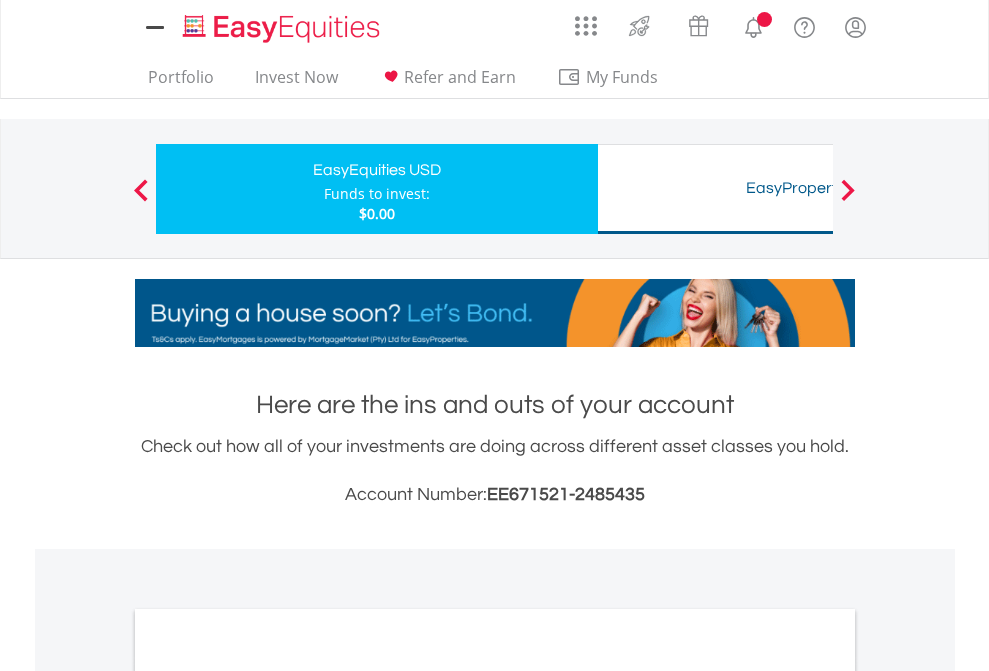 scroll, scrollTop: 0, scrollLeft: 0, axis: both 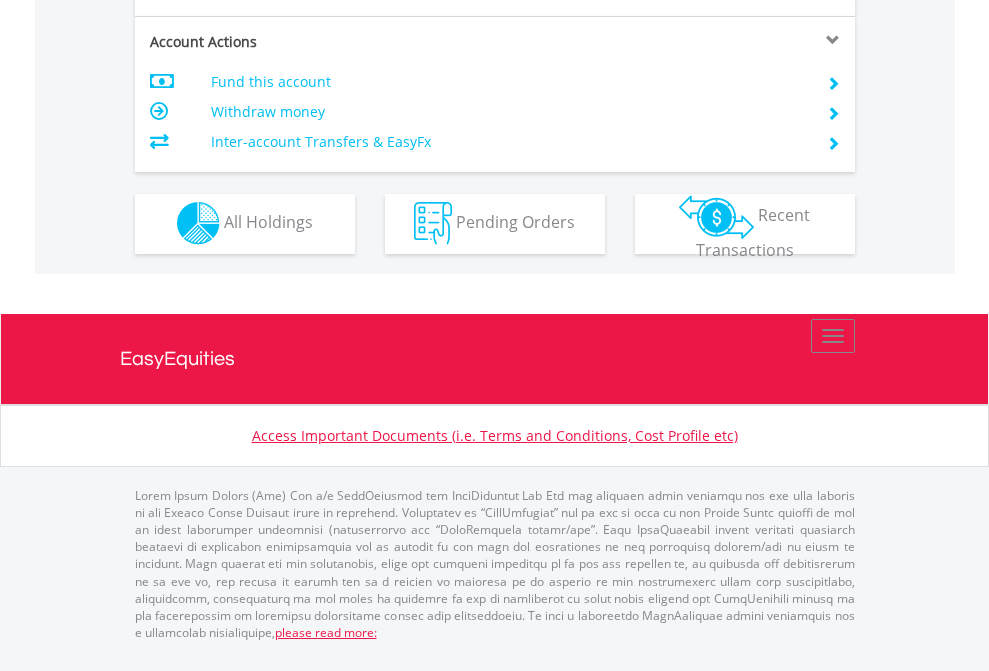 click on "Investment types" at bounding box center (706, -353) 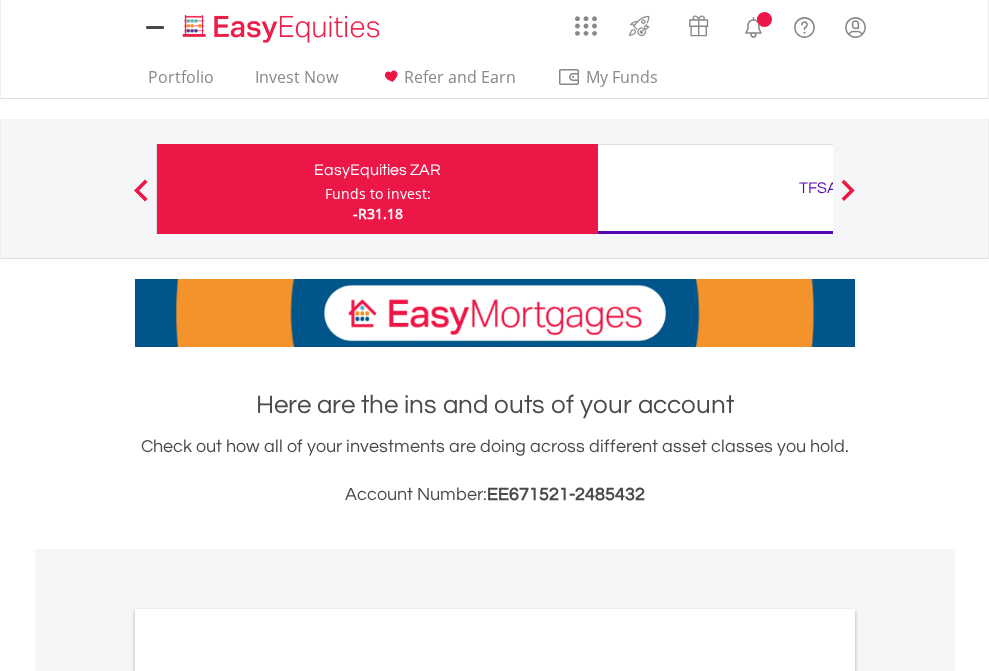 scroll, scrollTop: 0, scrollLeft: 0, axis: both 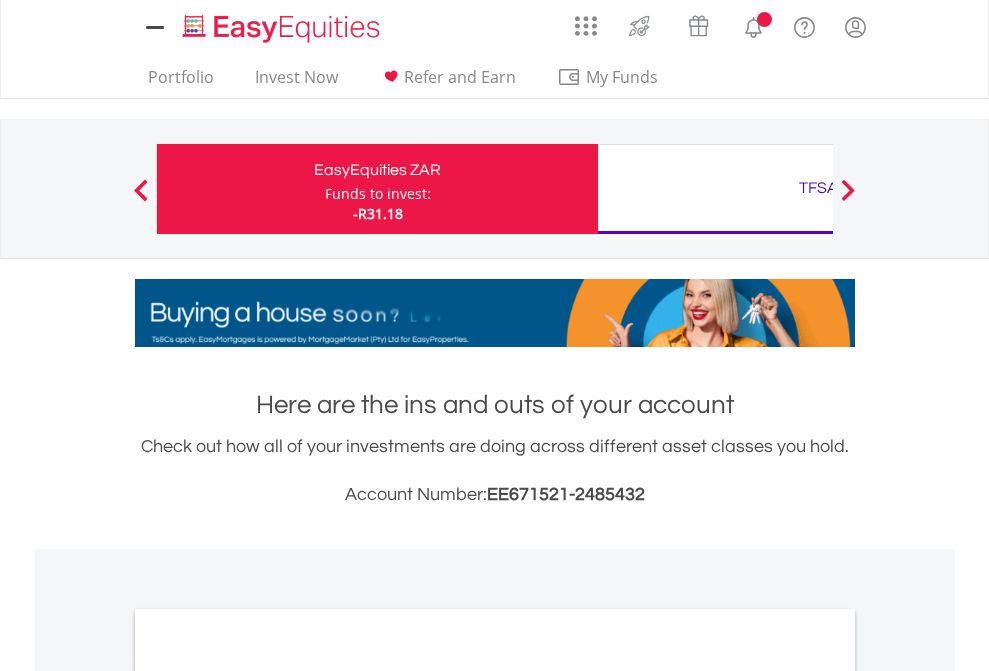 click on "All Holdings" at bounding box center [268, 1096] 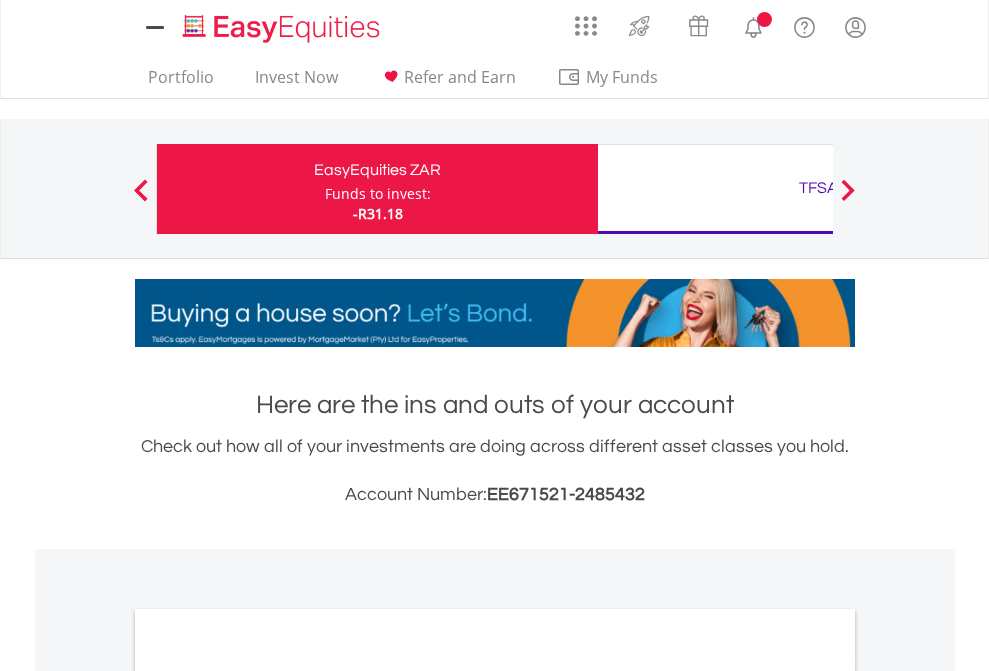 scroll, scrollTop: 1202, scrollLeft: 0, axis: vertical 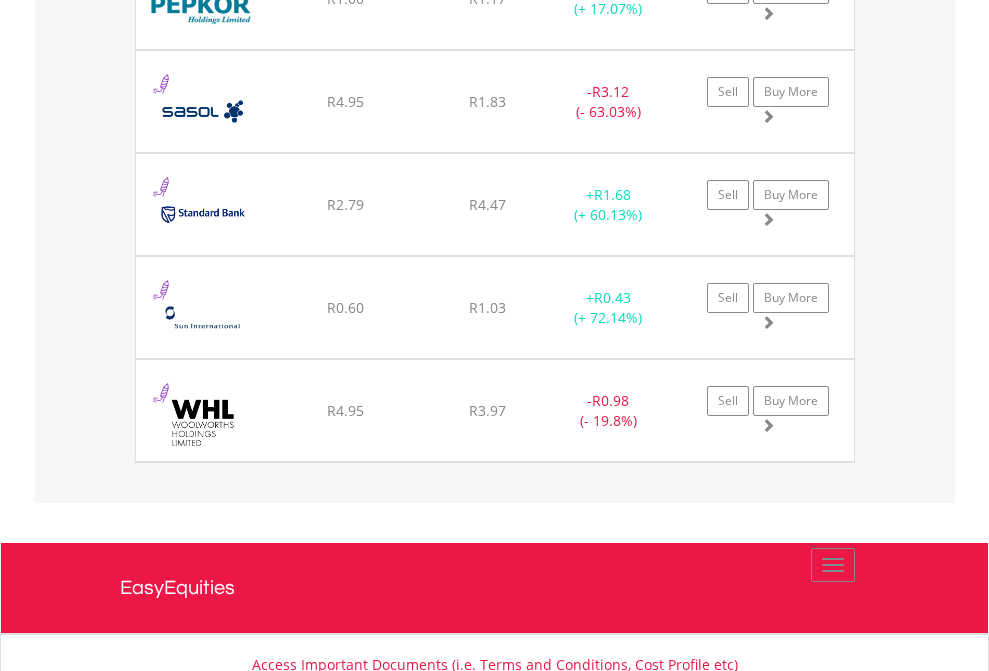 click on "TFSA" at bounding box center [818, -2036] 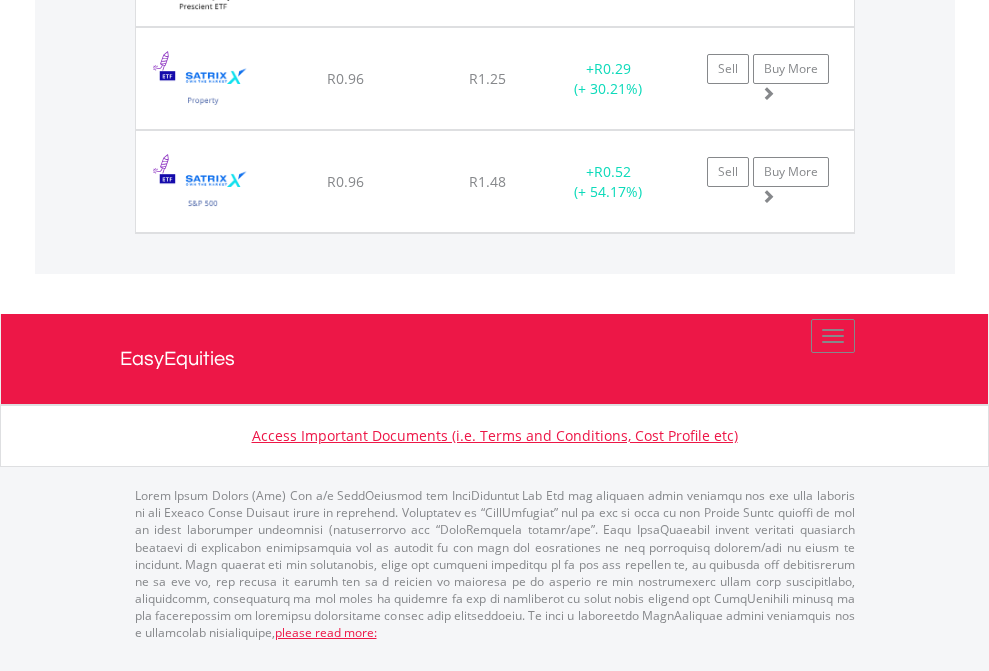 scroll, scrollTop: 2225, scrollLeft: 0, axis: vertical 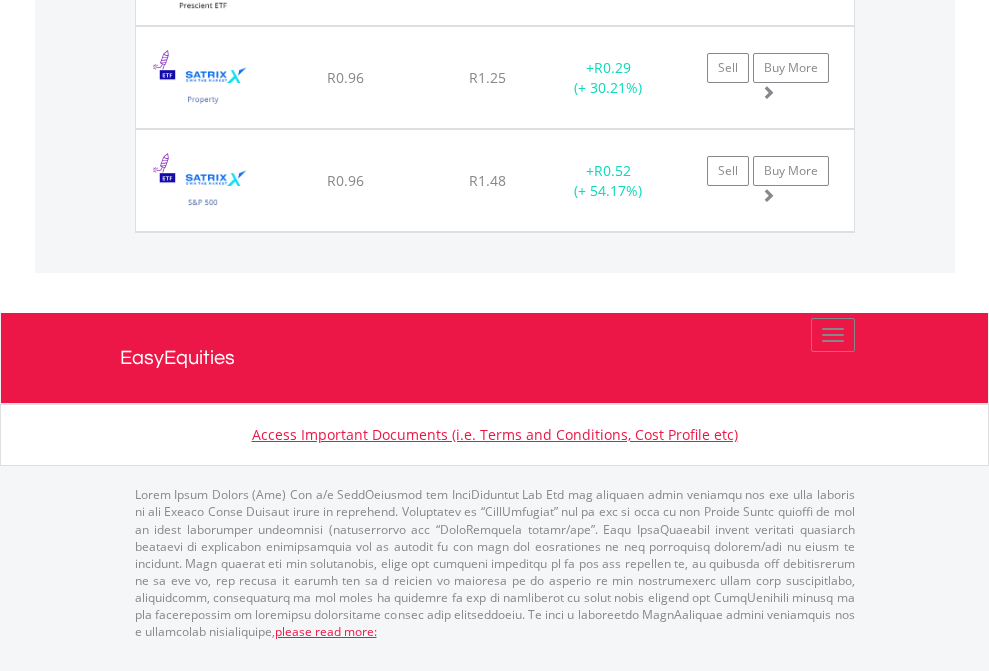 click on "EasyEquities USD" at bounding box center (818, -1545) 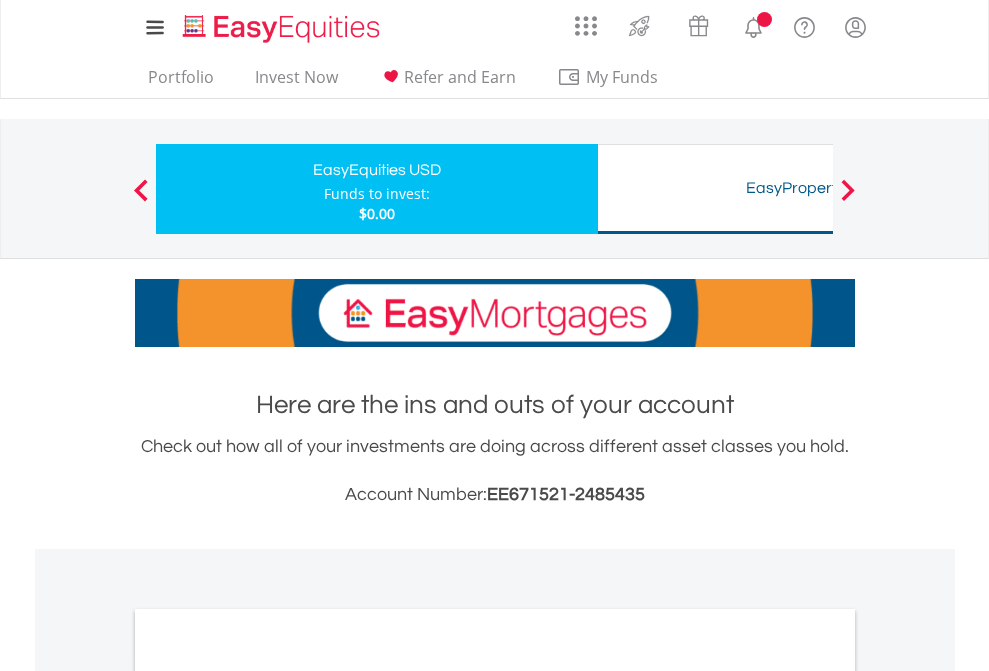 scroll, scrollTop: 1202, scrollLeft: 0, axis: vertical 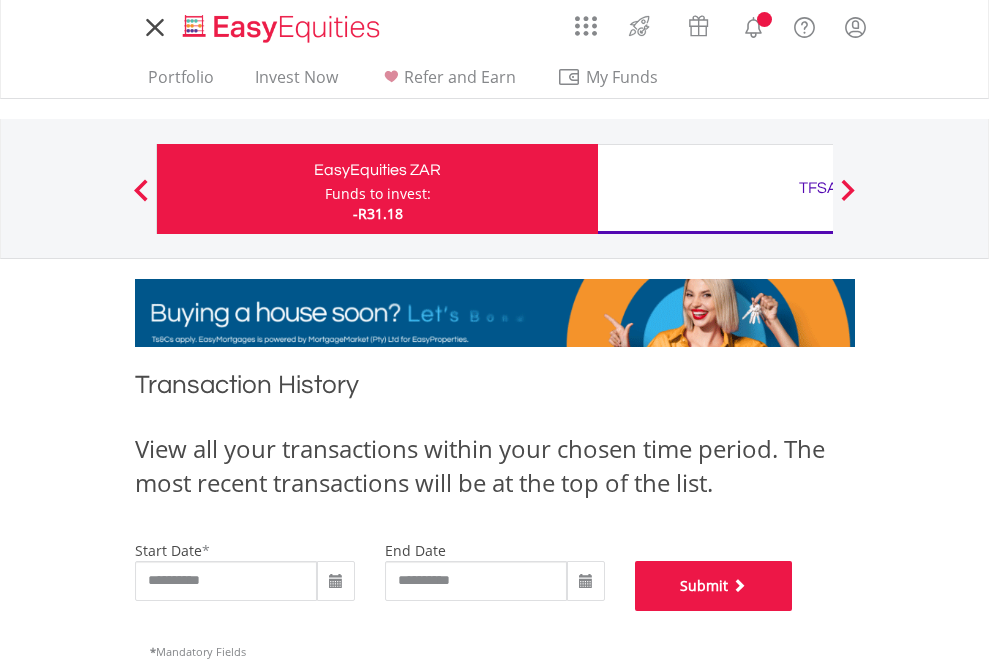 click on "Submit" at bounding box center [714, 586] 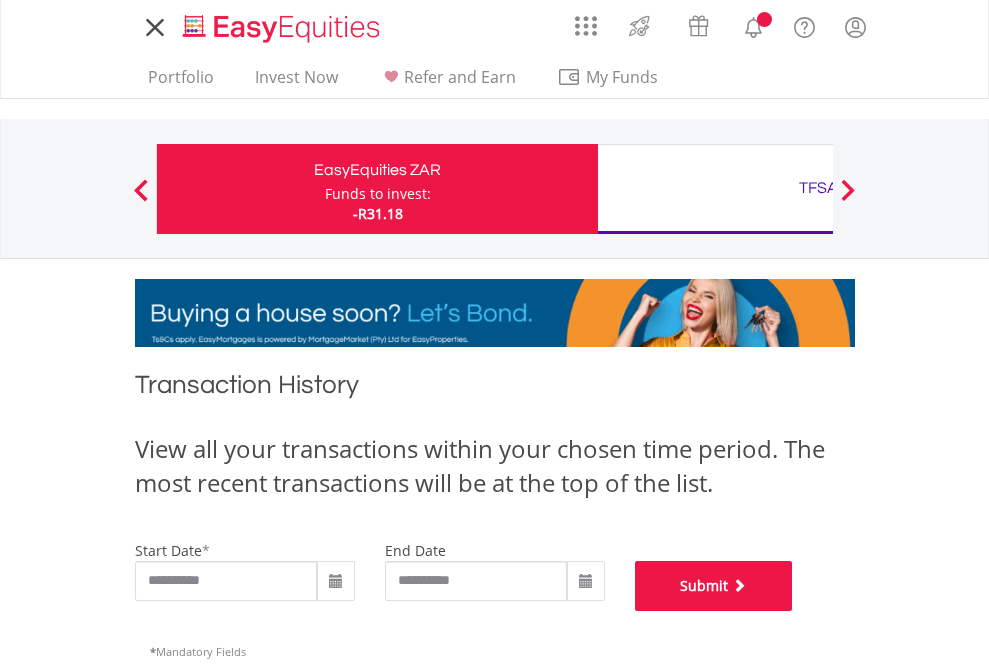 scroll, scrollTop: 811, scrollLeft: 0, axis: vertical 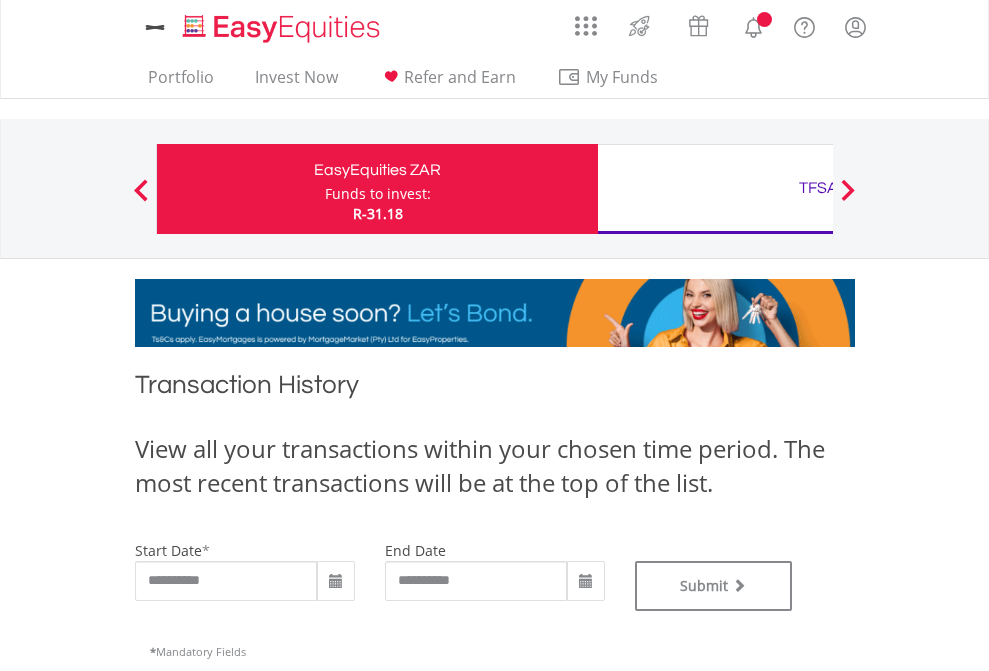 click on "TFSA" at bounding box center (818, 188) 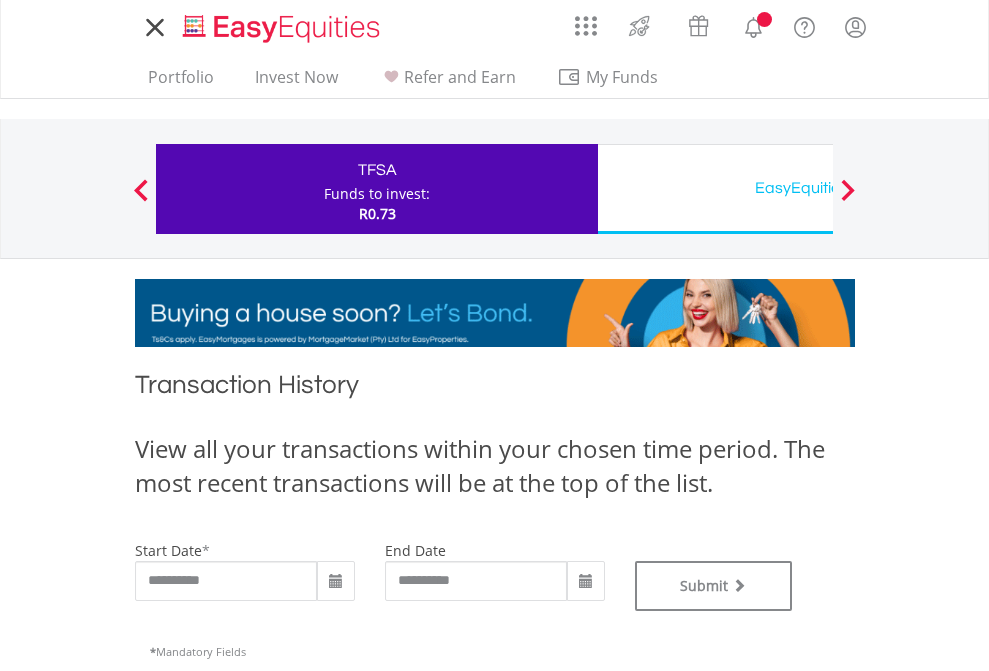 scroll, scrollTop: 0, scrollLeft: 0, axis: both 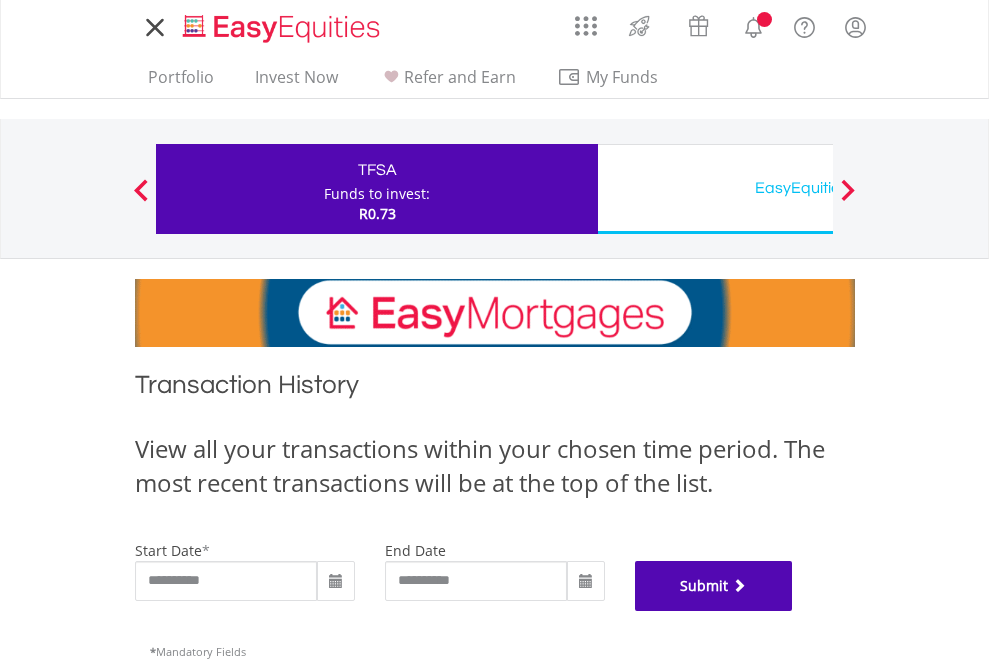 click on "Submit" at bounding box center (714, 586) 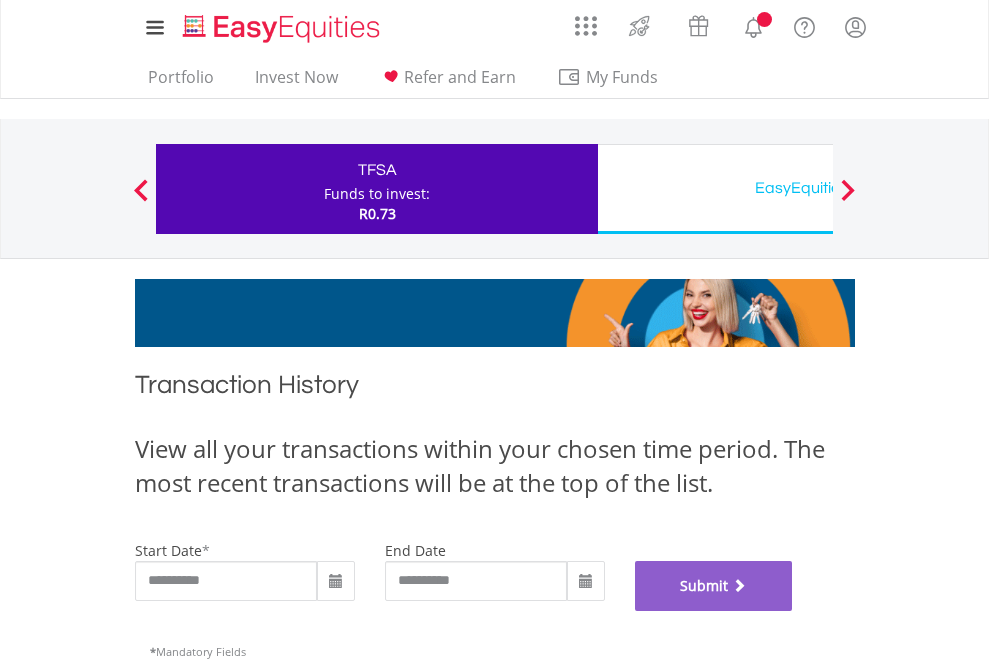 scroll, scrollTop: 811, scrollLeft: 0, axis: vertical 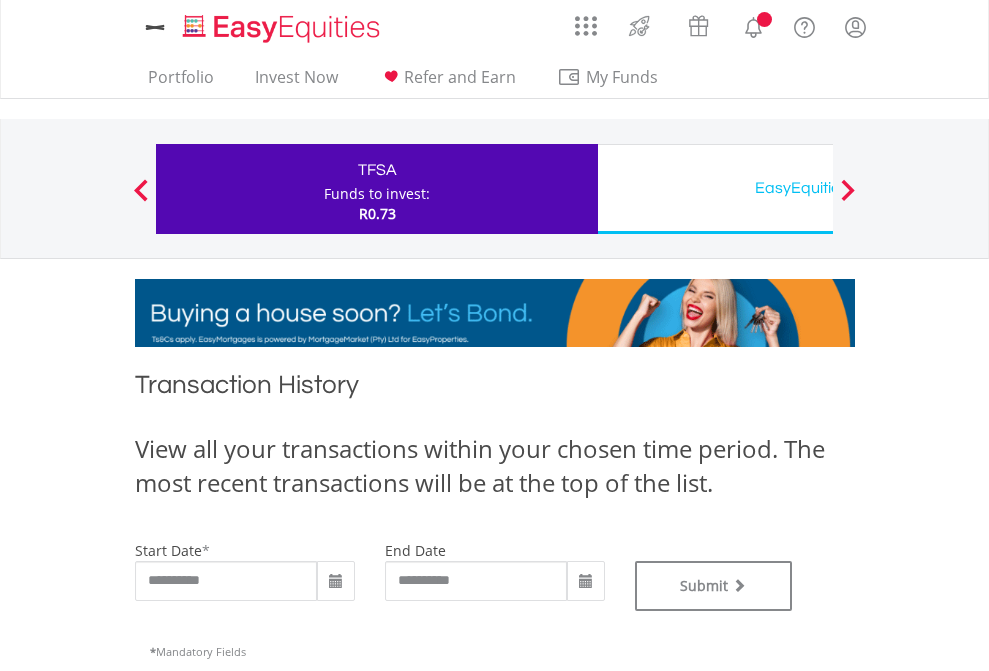 click on "EasyEquities USD" at bounding box center [818, 188] 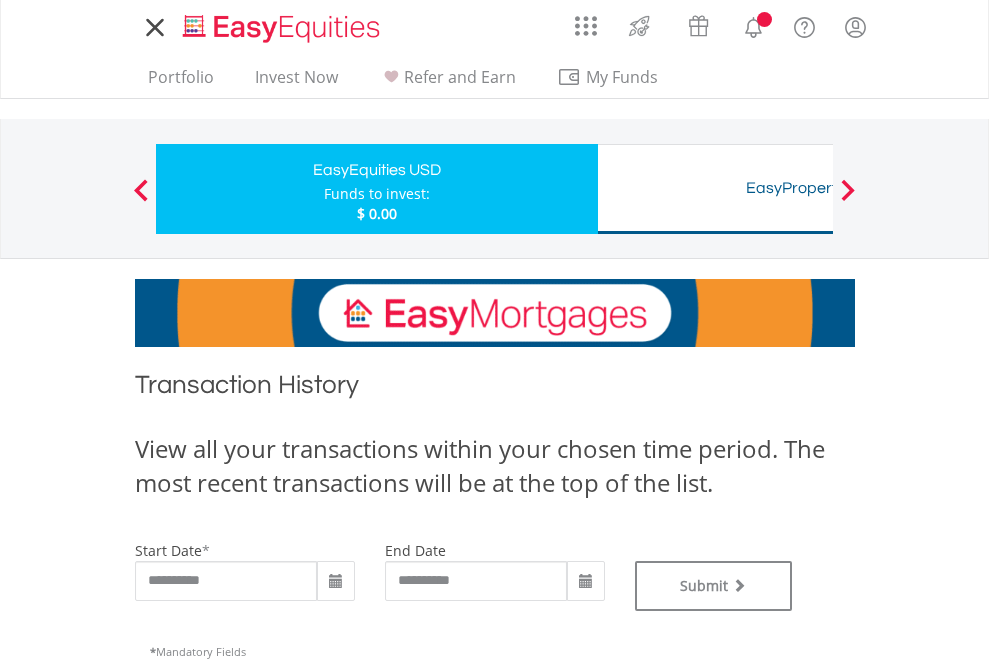 scroll, scrollTop: 0, scrollLeft: 0, axis: both 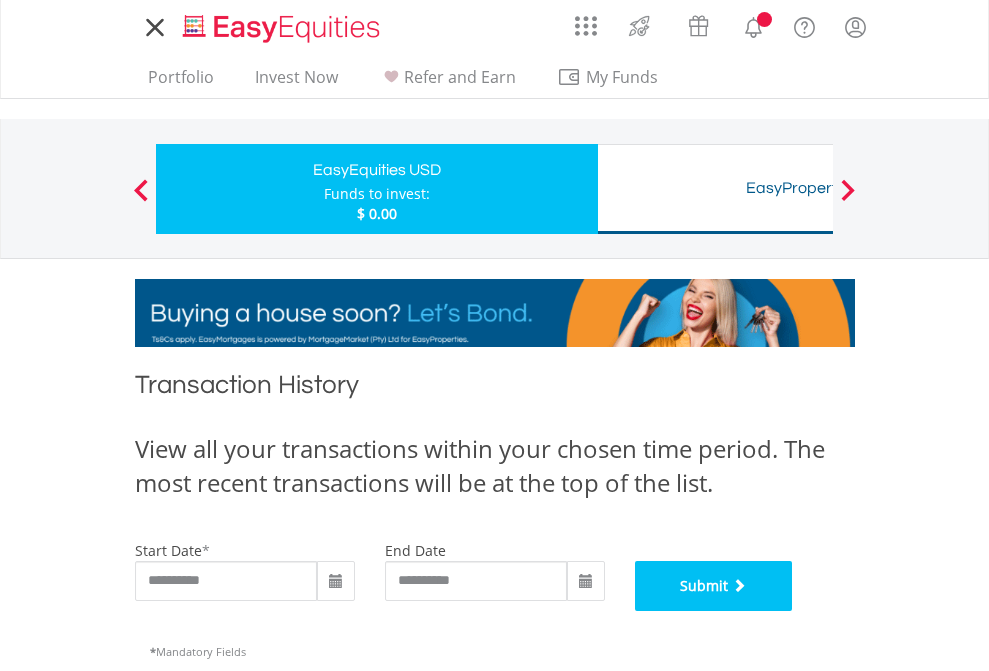 click on "Submit" at bounding box center (714, 586) 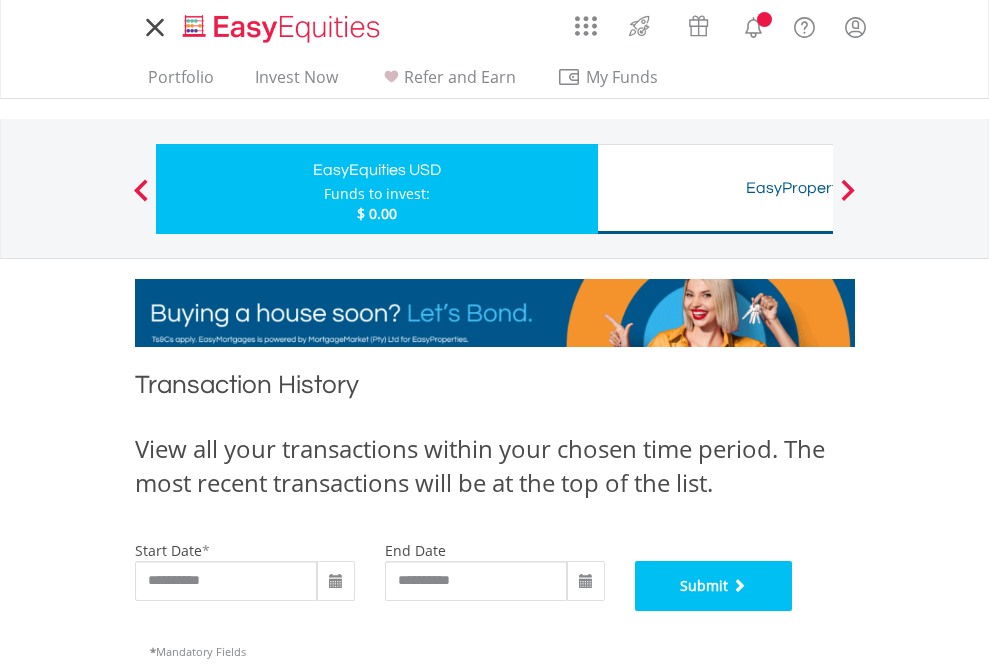 scroll, scrollTop: 811, scrollLeft: 0, axis: vertical 